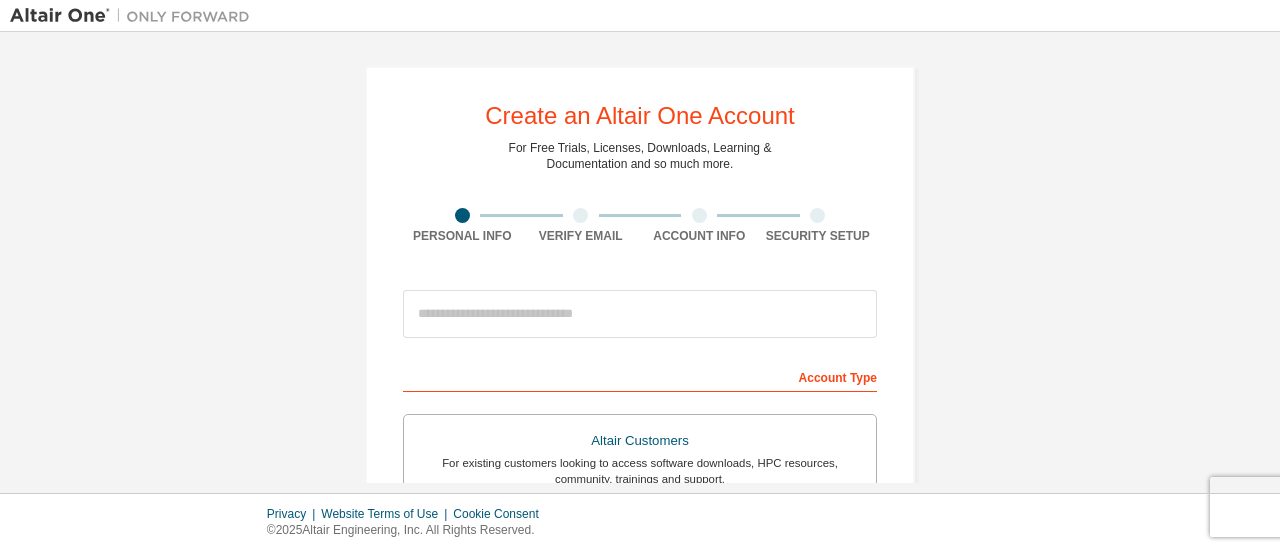scroll, scrollTop: 0, scrollLeft: 0, axis: both 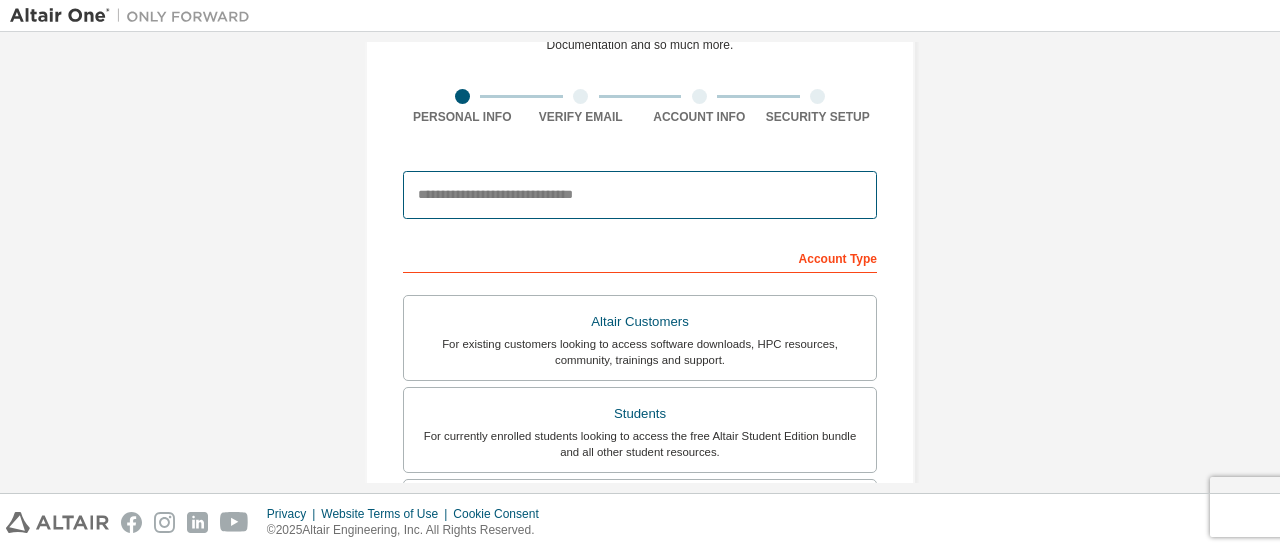 click at bounding box center [640, 195] 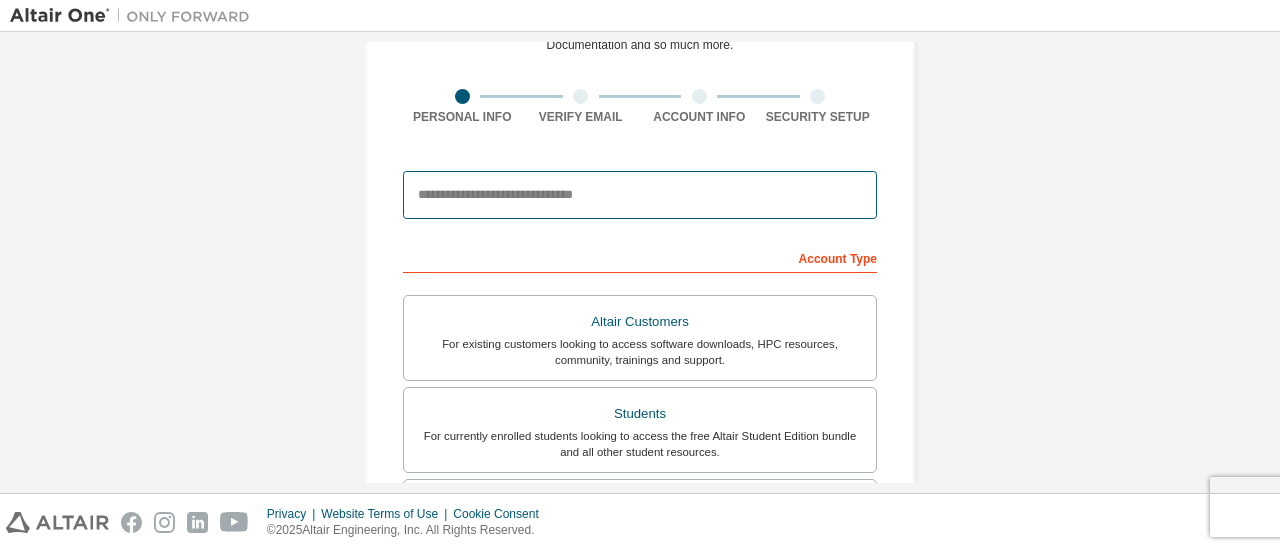 type on "**********" 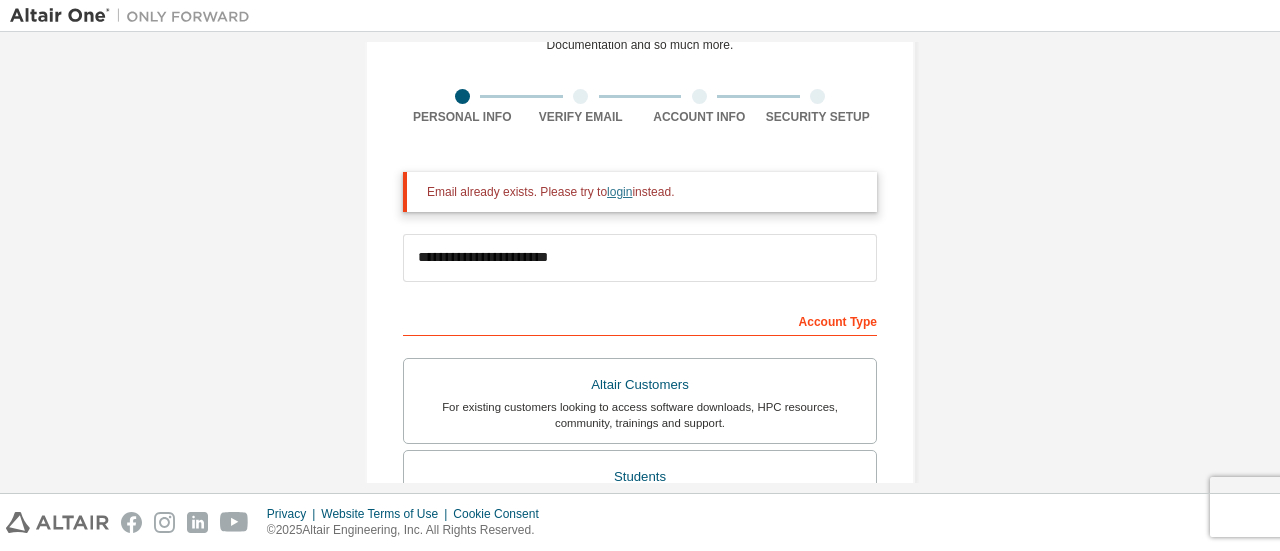 click on "login" at bounding box center (619, 192) 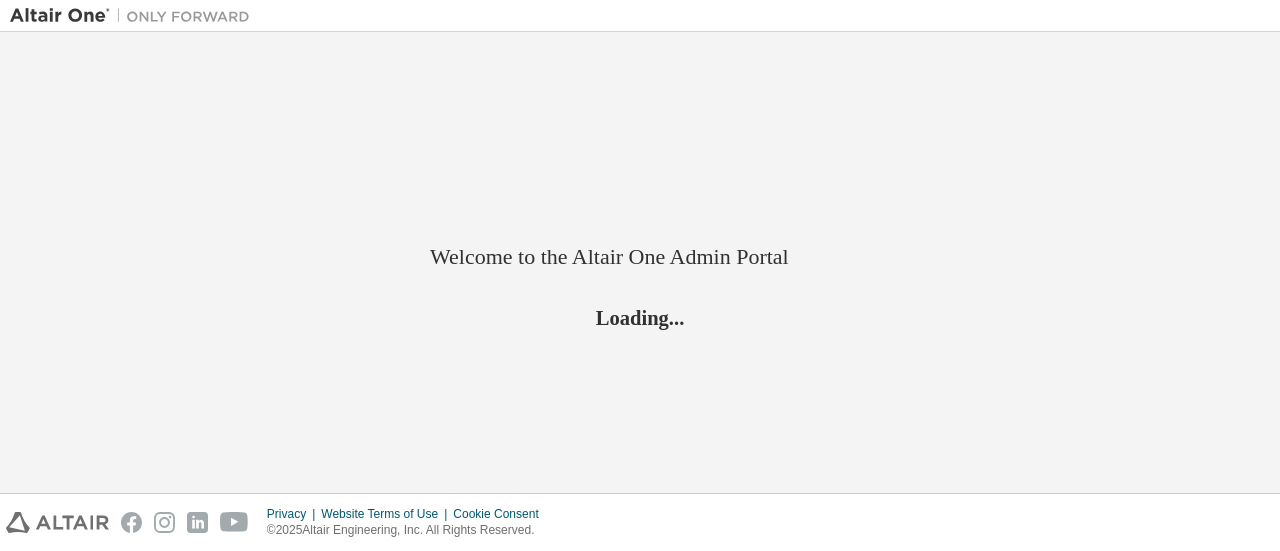 scroll, scrollTop: 0, scrollLeft: 0, axis: both 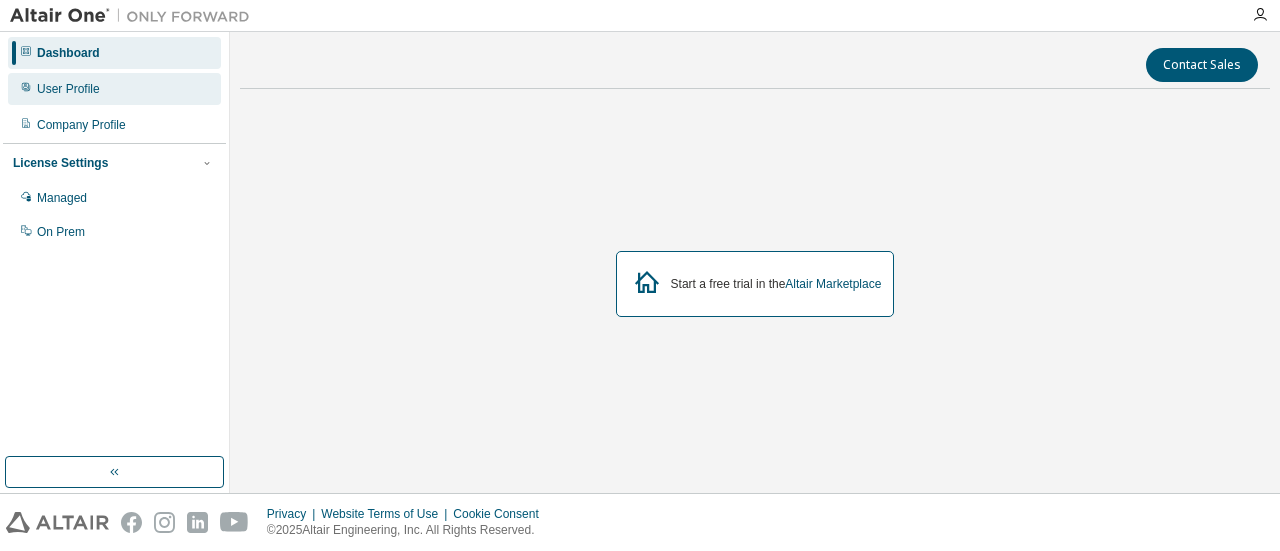 click on "User Profile" at bounding box center (114, 89) 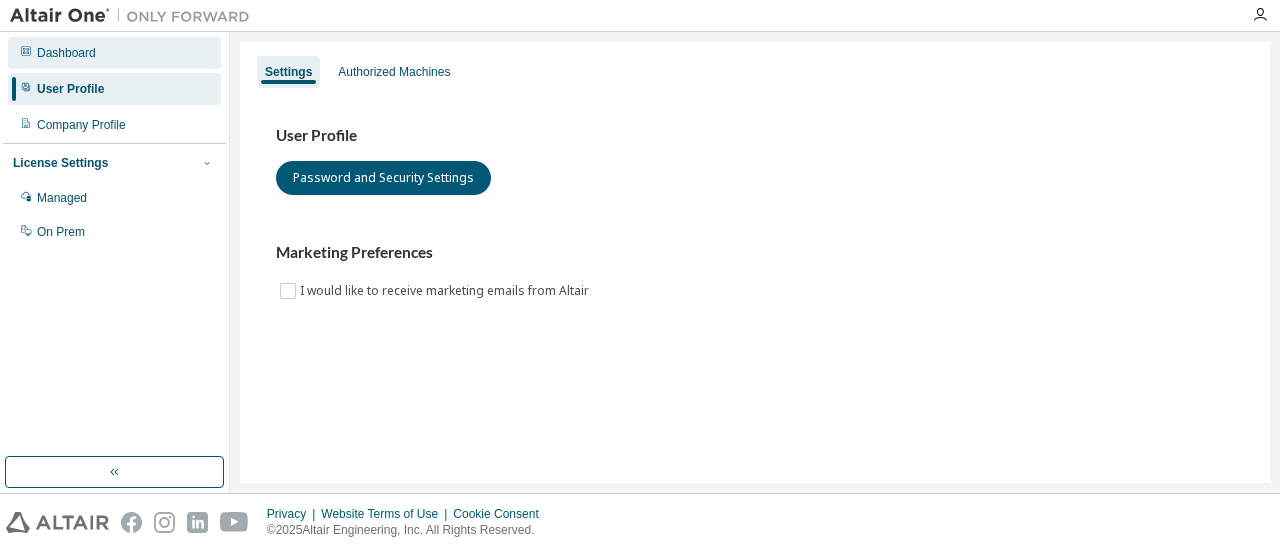 click on "Dashboard" at bounding box center [114, 53] 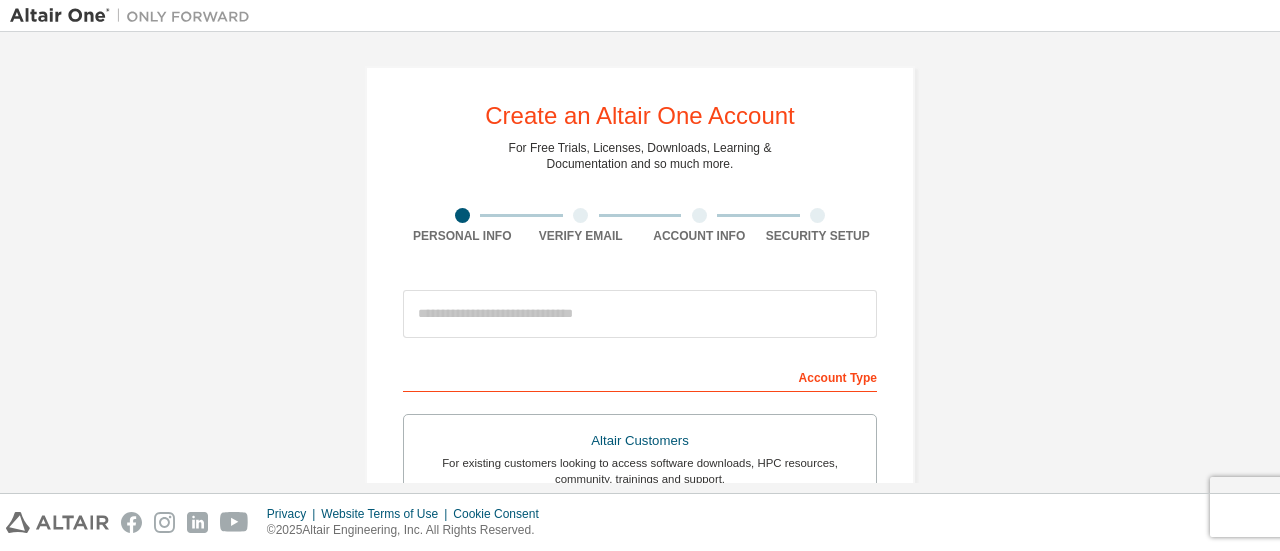 scroll, scrollTop: 0, scrollLeft: 0, axis: both 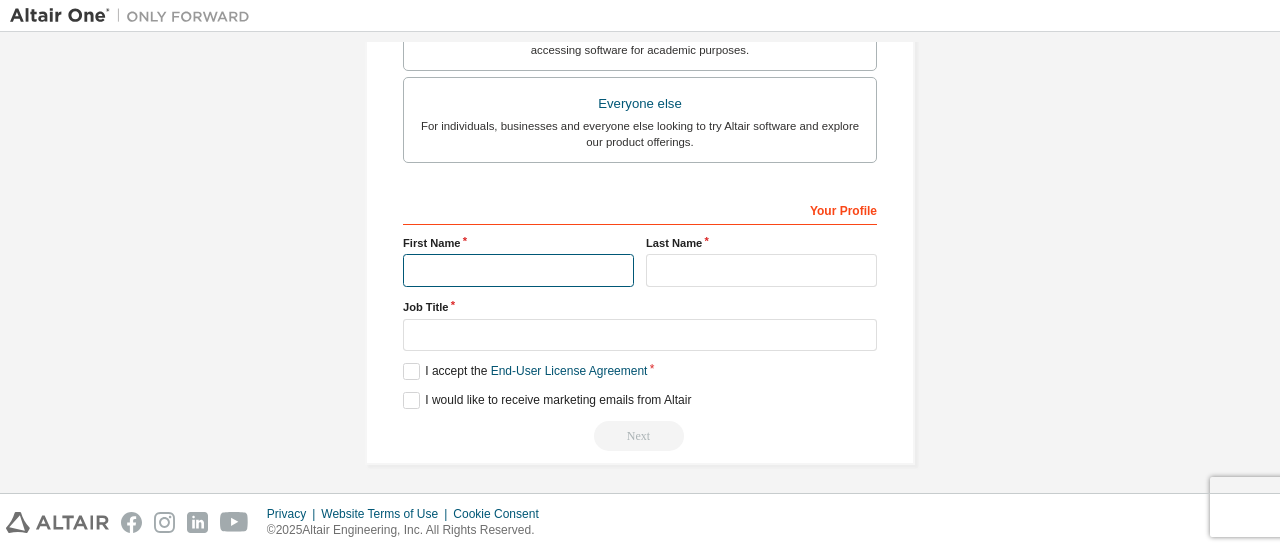 click at bounding box center [518, 270] 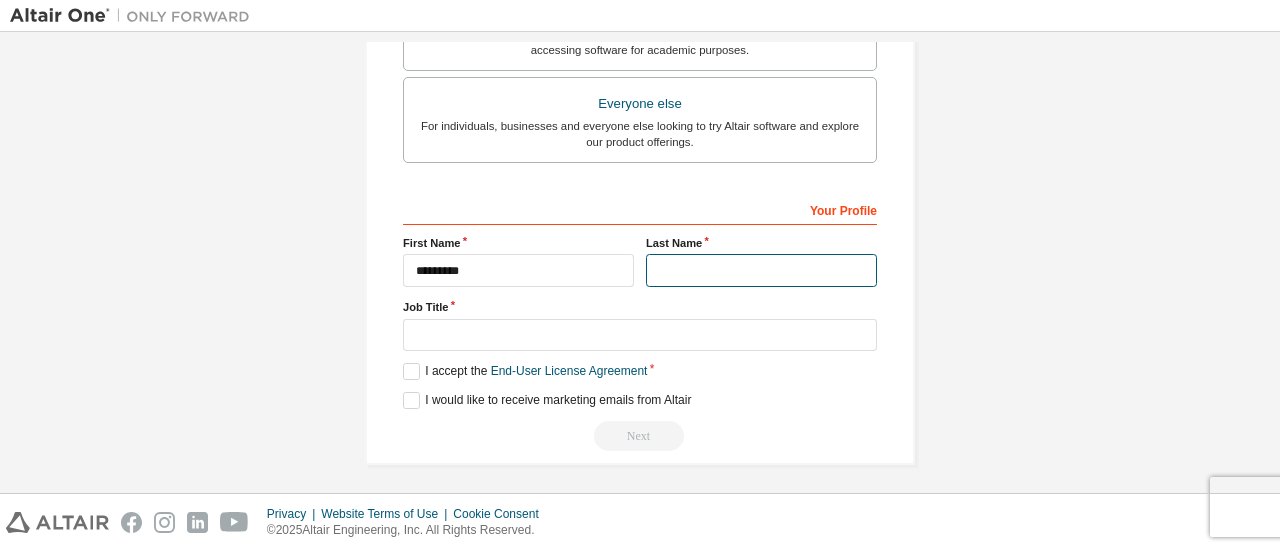 type on "***" 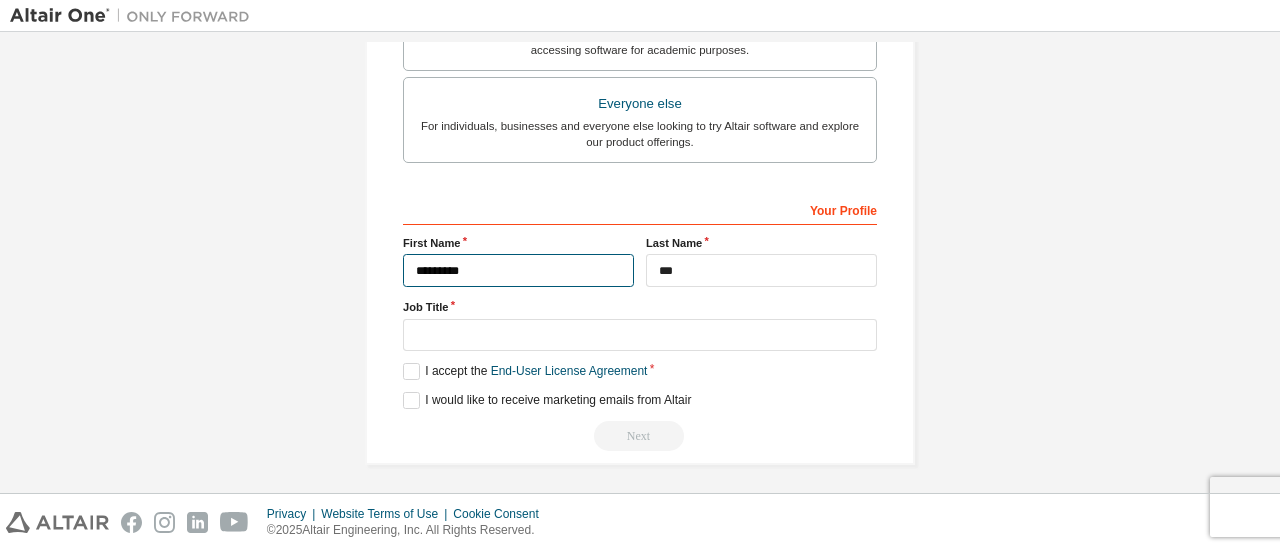 click on "*********" at bounding box center [518, 270] 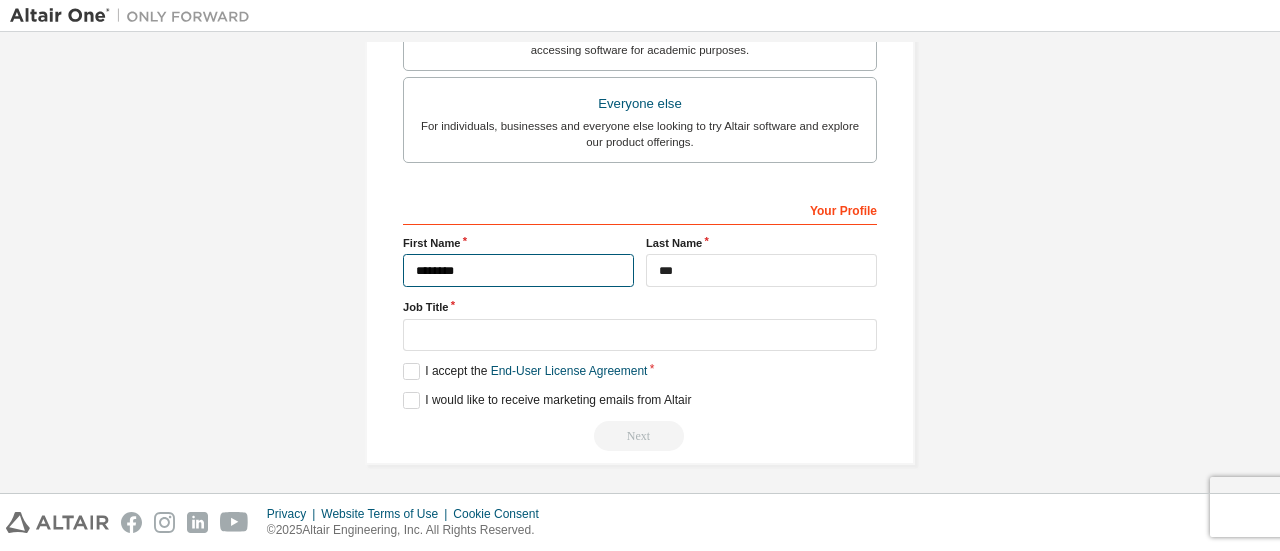type on "*********" 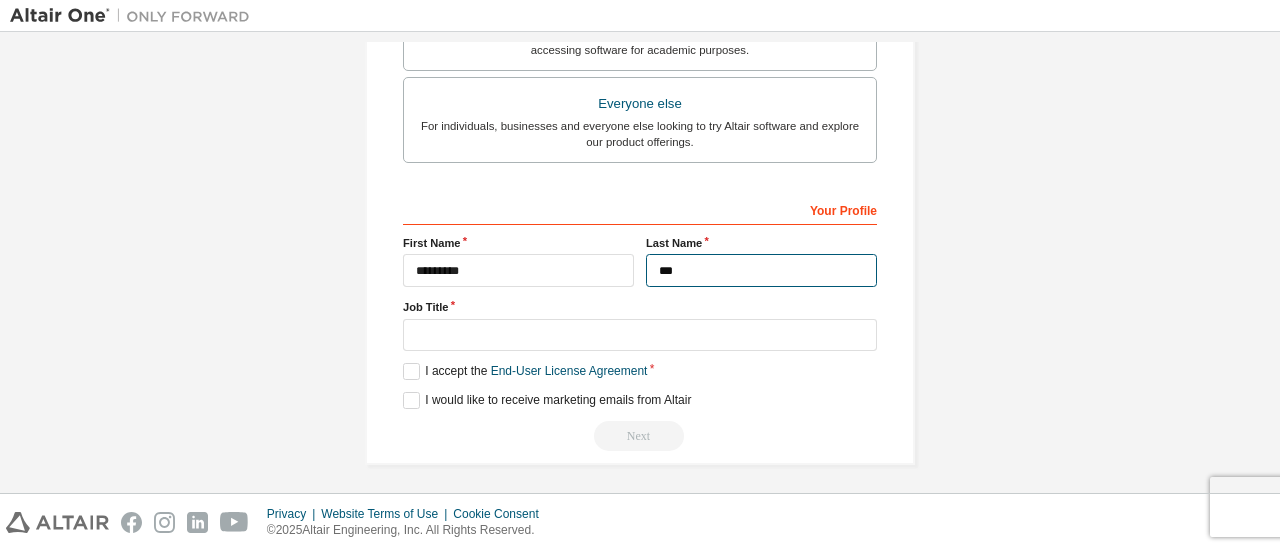 click on "***" at bounding box center (761, 270) 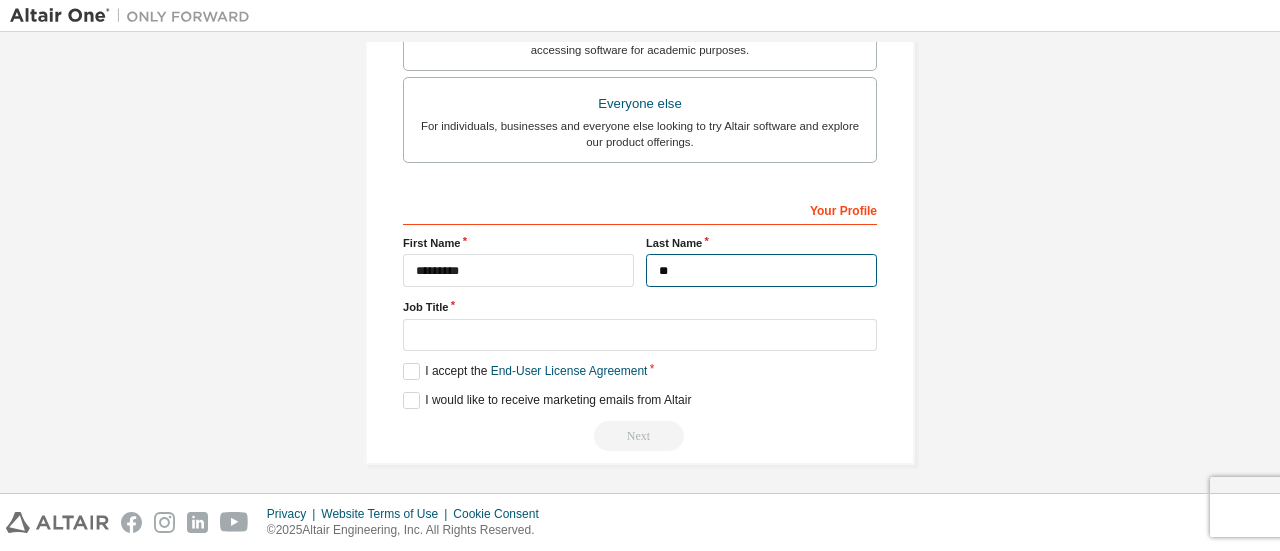 type on "***" 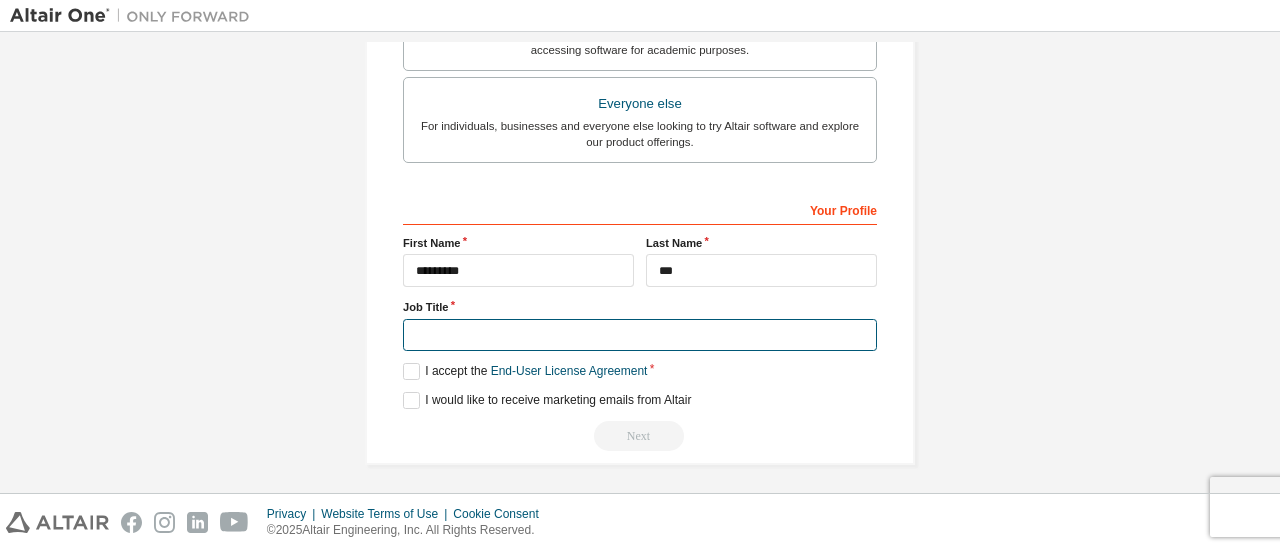 click at bounding box center [640, 335] 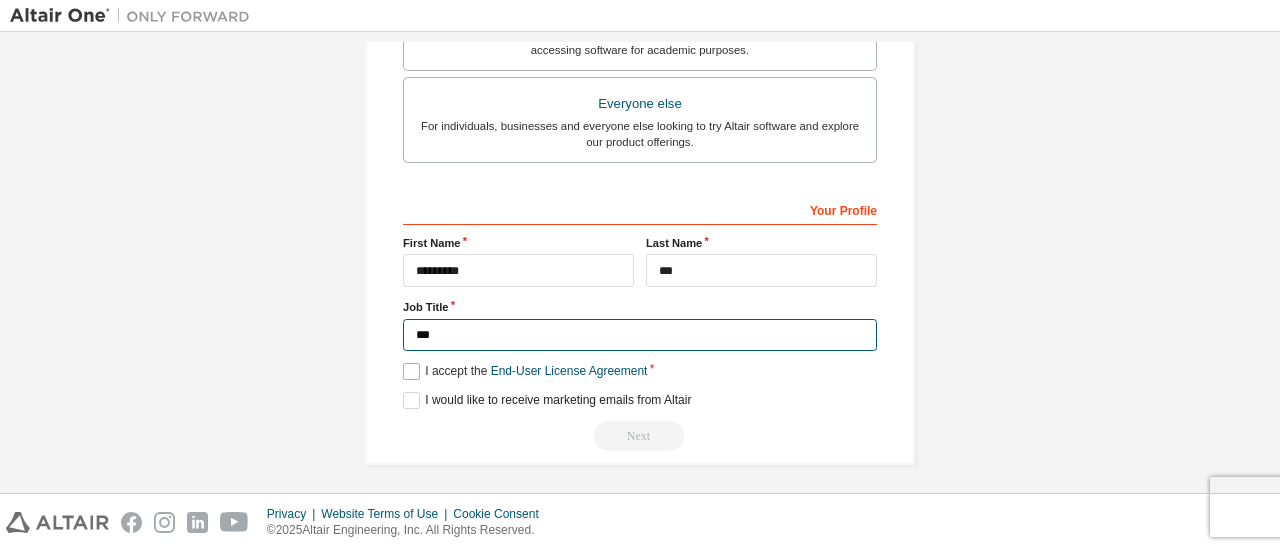 type on "***" 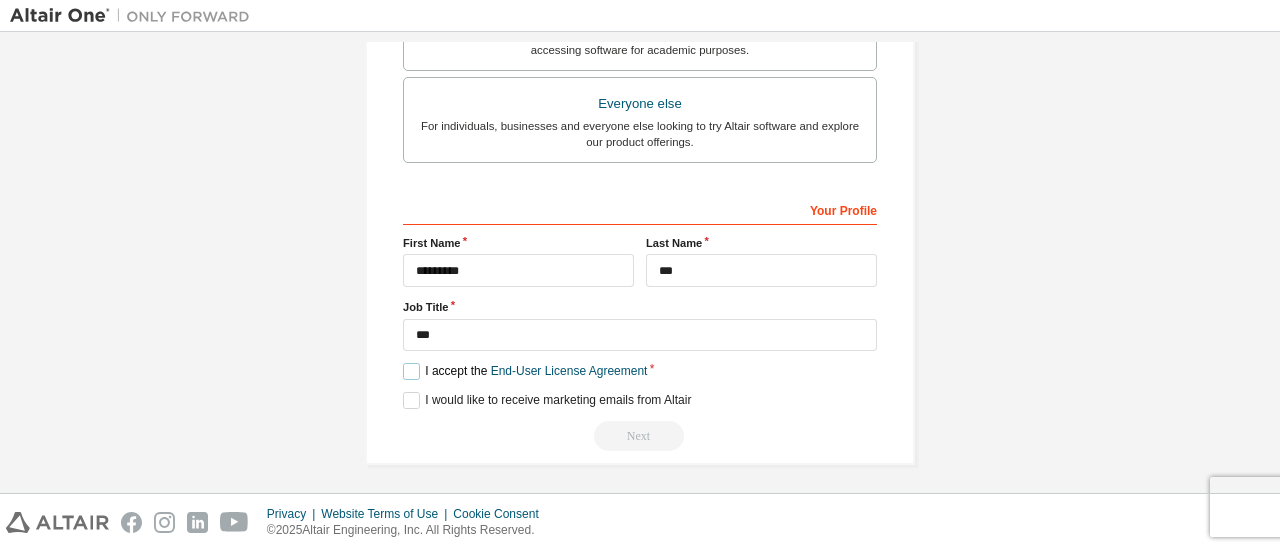 click on "I accept the    End-User License Agreement" at bounding box center (525, 371) 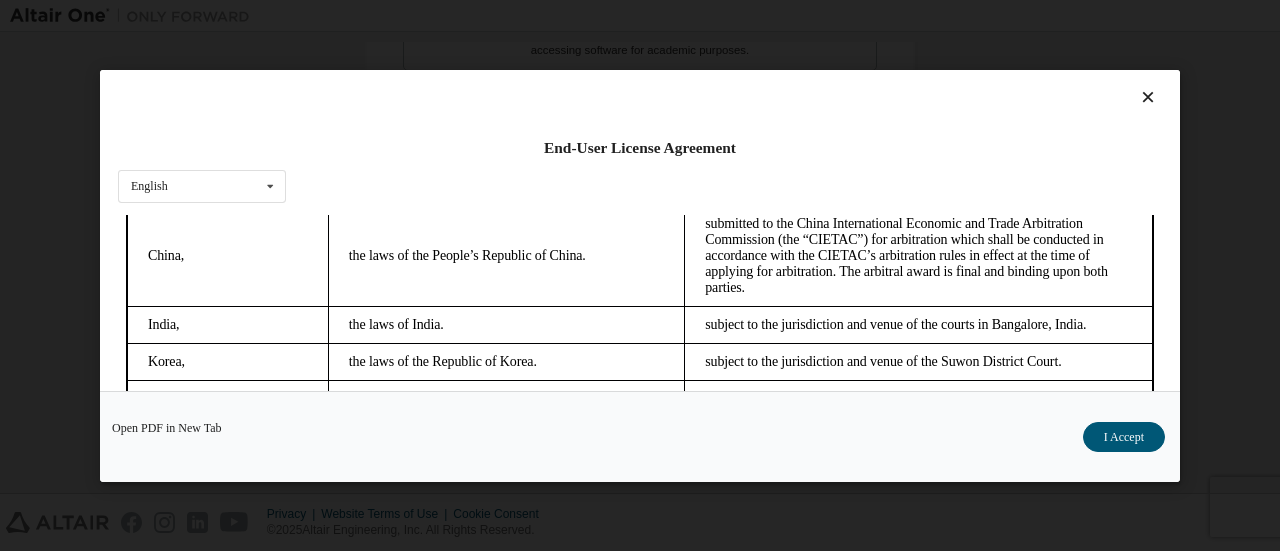 scroll, scrollTop: 5658, scrollLeft: 0, axis: vertical 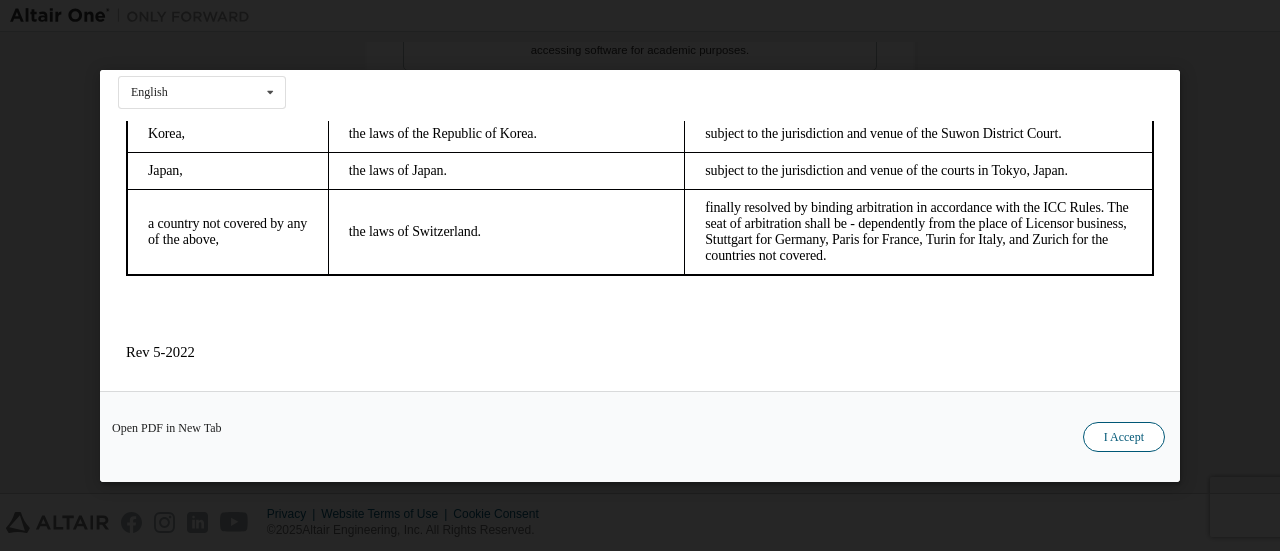 click on "I Accept" at bounding box center [1124, 436] 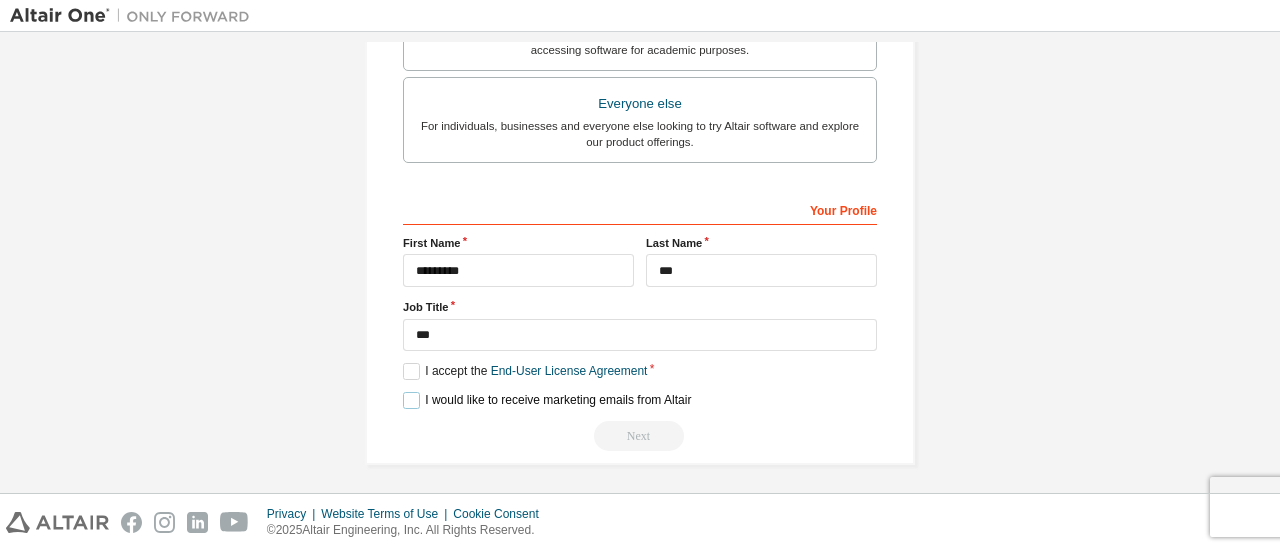 click on "I would like to receive marketing emails from Altair" at bounding box center (547, 400) 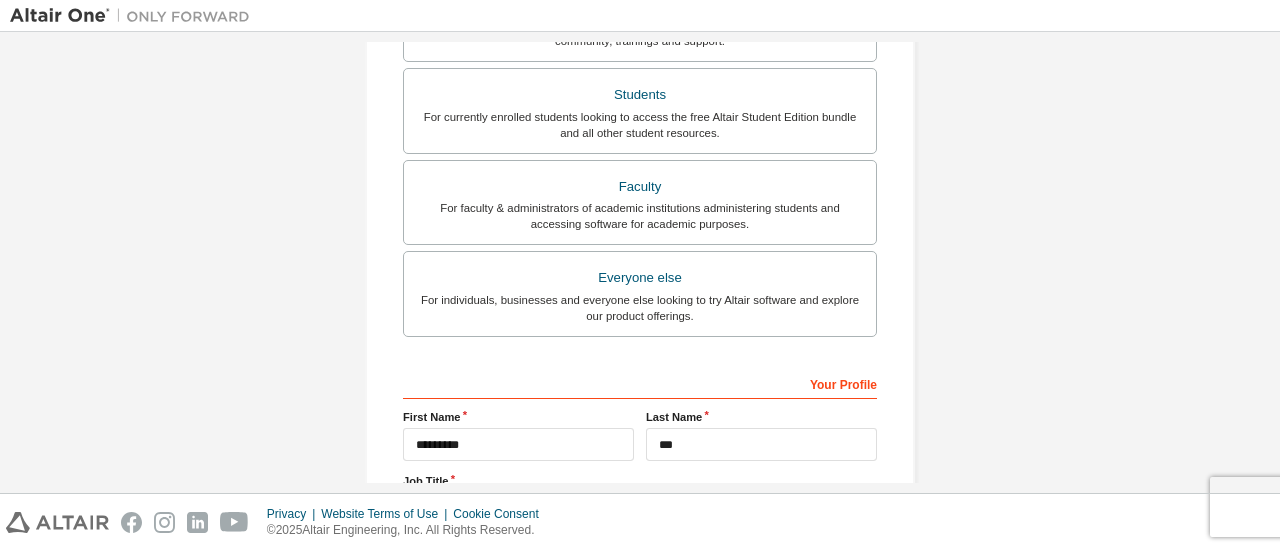 scroll, scrollTop: 350, scrollLeft: 0, axis: vertical 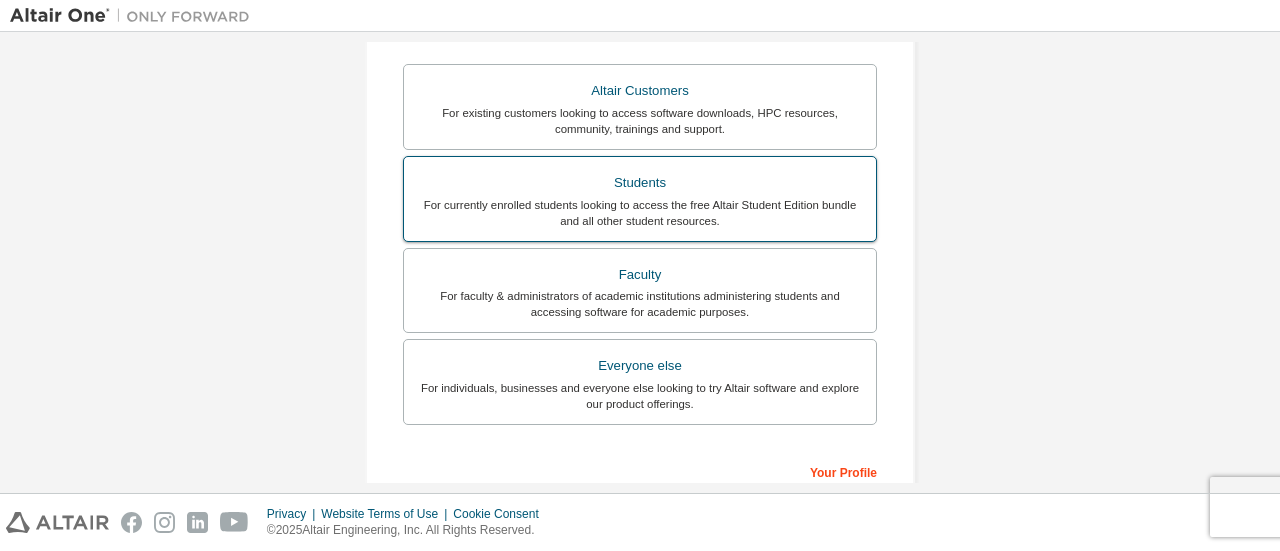 click on "Students" at bounding box center (640, 183) 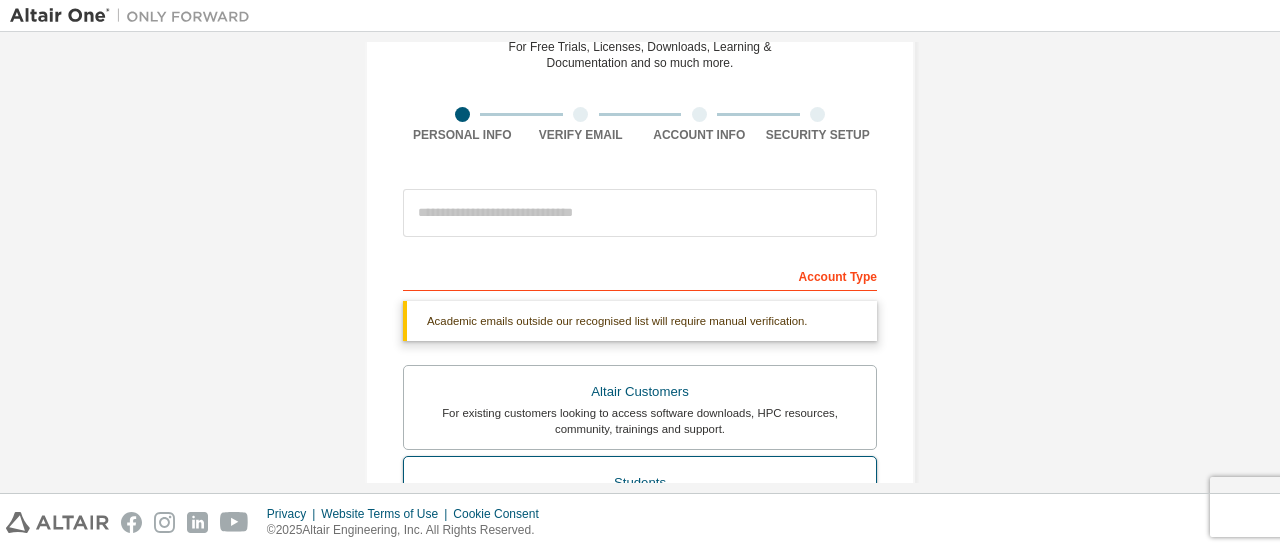 scroll, scrollTop: 104, scrollLeft: 0, axis: vertical 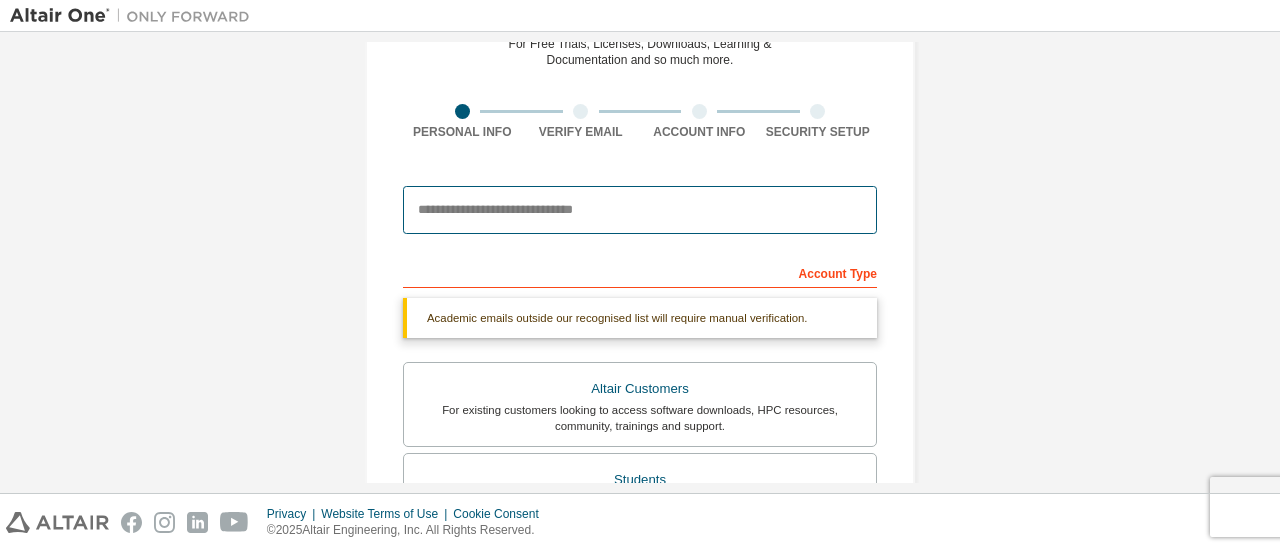 click at bounding box center (640, 210) 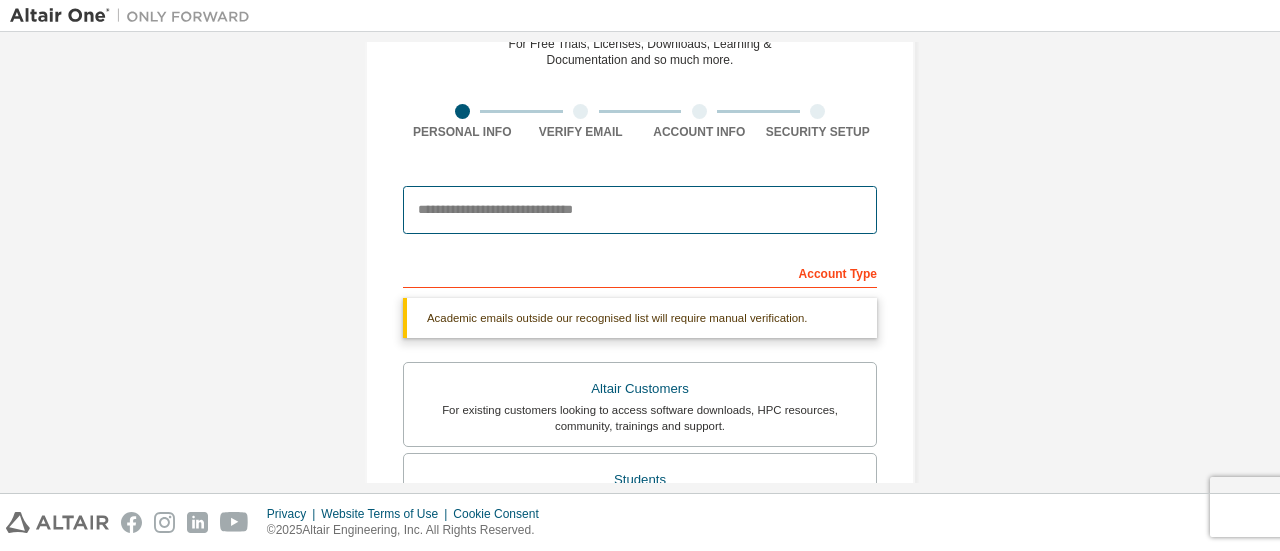 type on "**********" 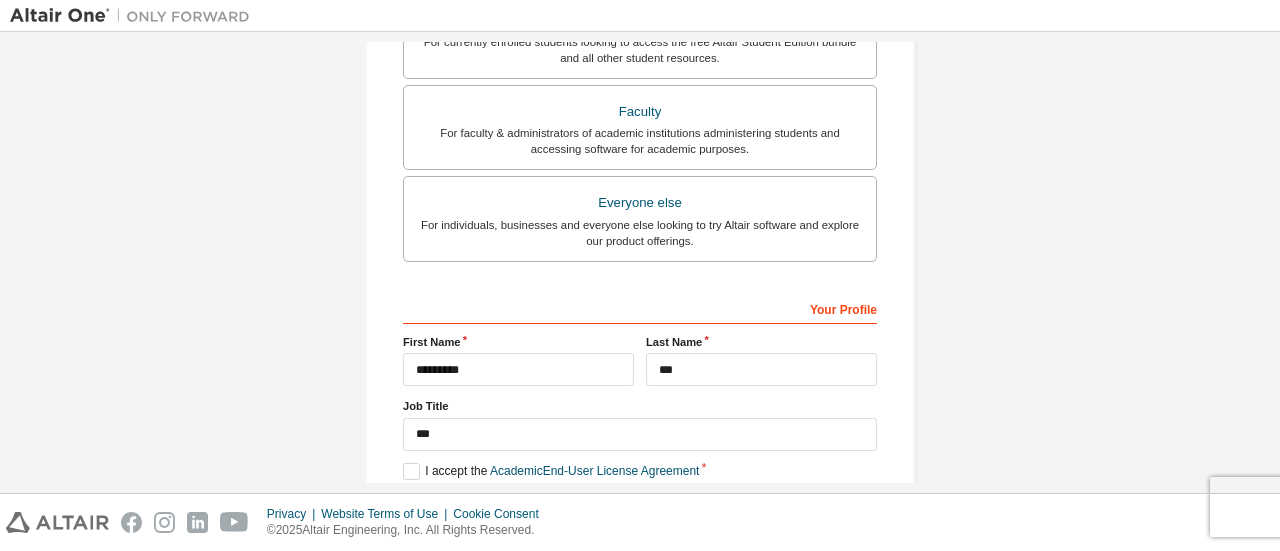 scroll, scrollTop: 676, scrollLeft: 0, axis: vertical 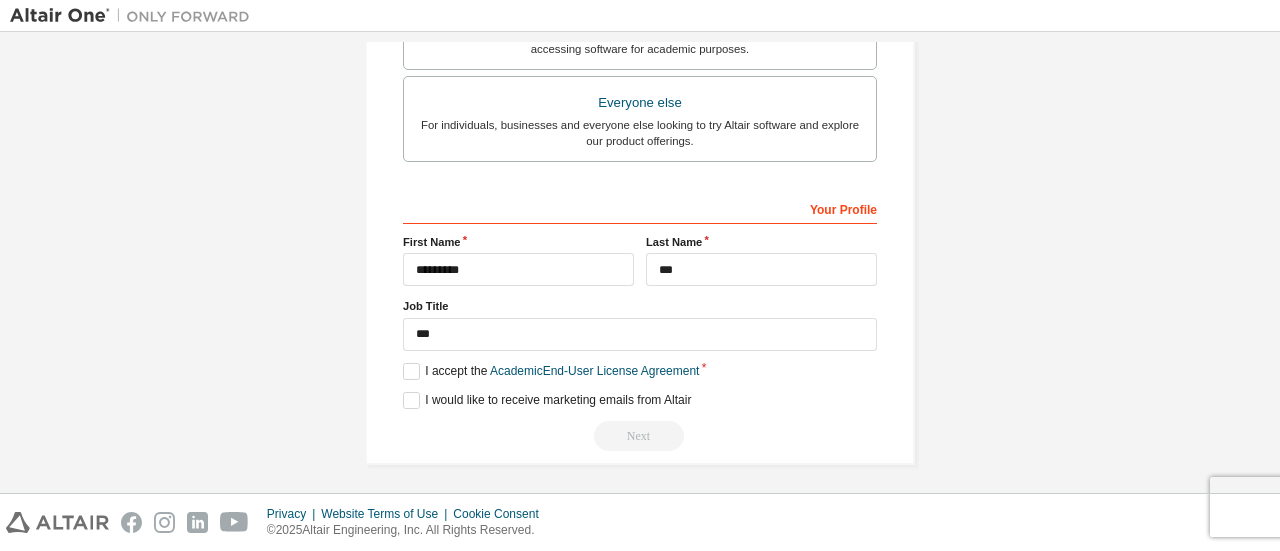 click on "Next" at bounding box center [640, 436] 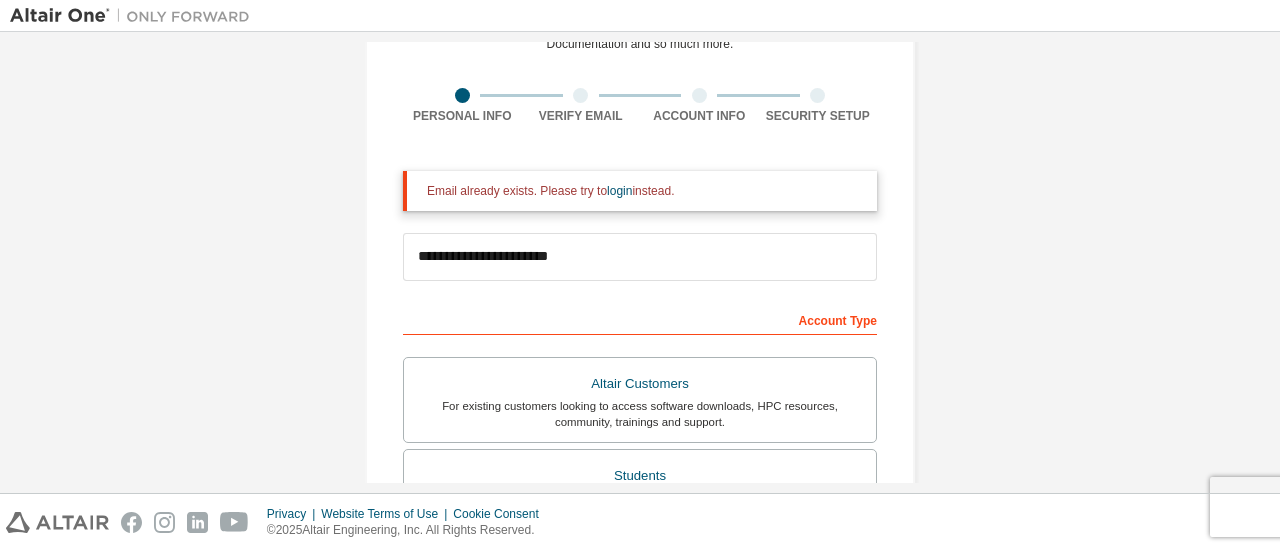 scroll, scrollTop: 119, scrollLeft: 0, axis: vertical 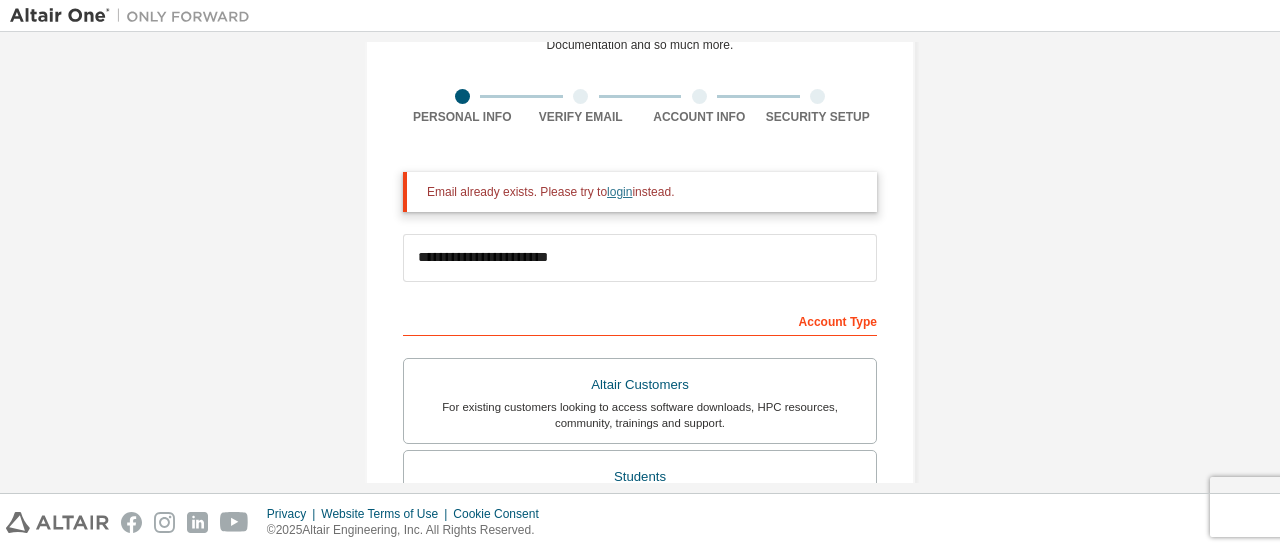 click on "login" at bounding box center [619, 192] 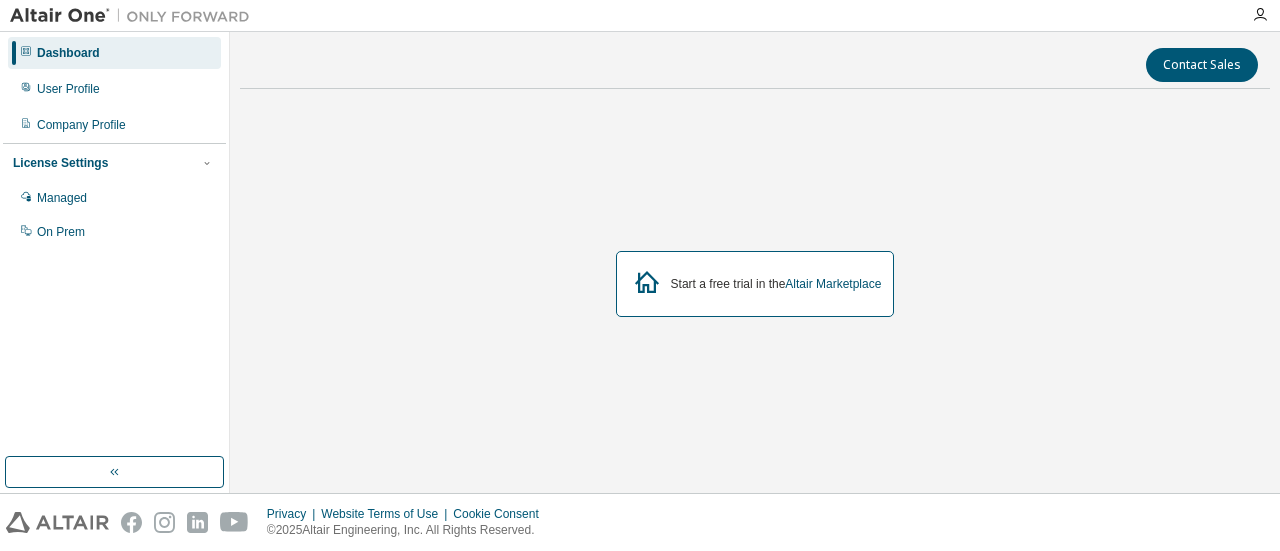 scroll, scrollTop: 0, scrollLeft: 0, axis: both 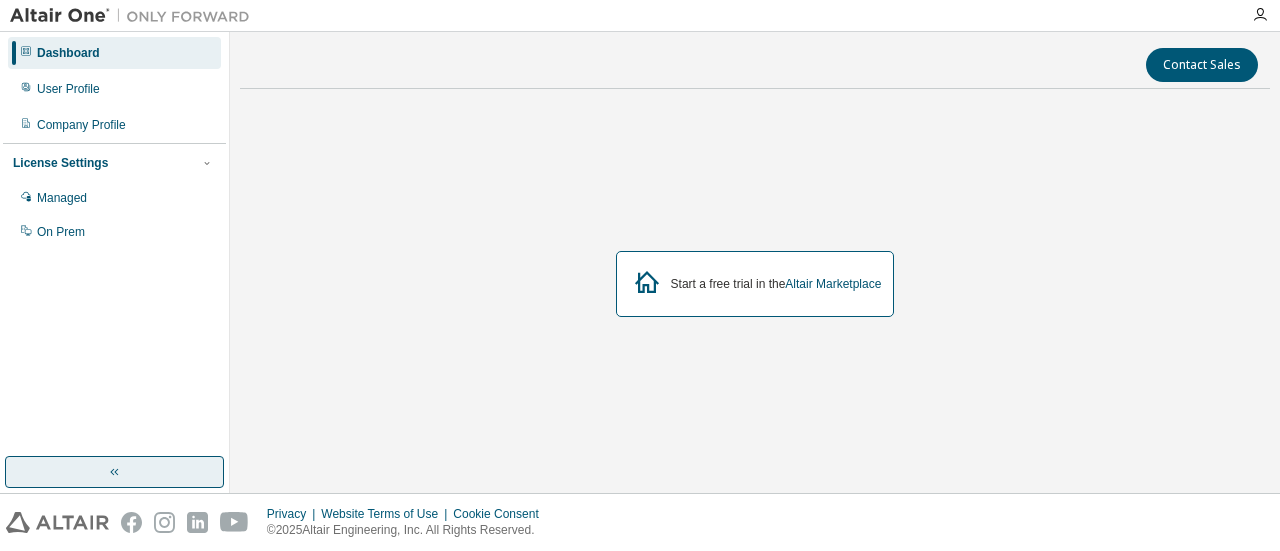 click at bounding box center (114, 472) 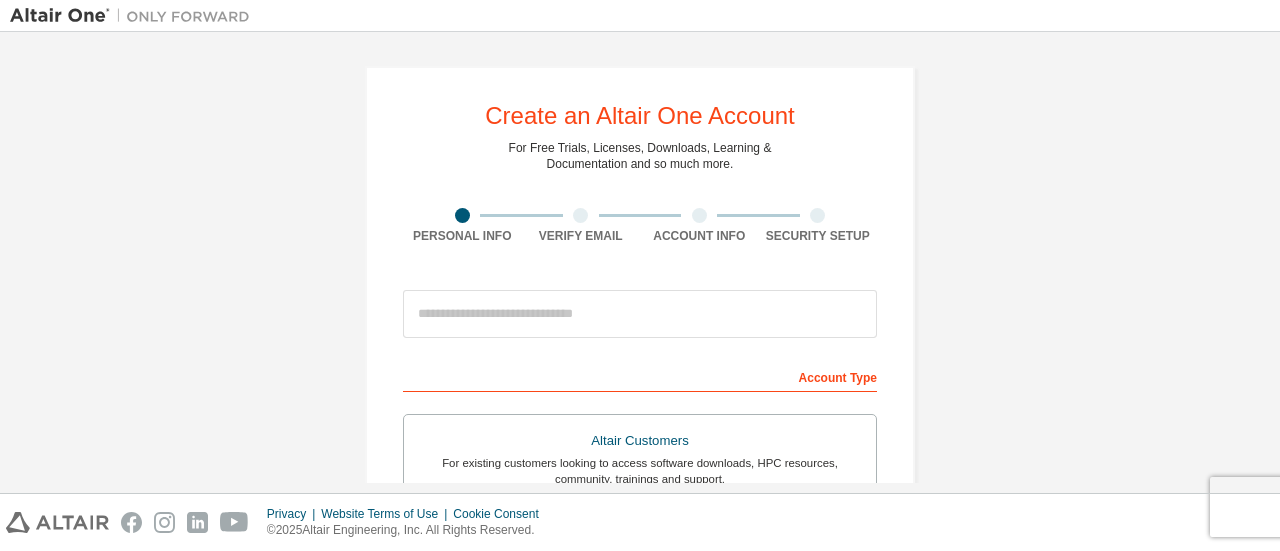 scroll, scrollTop: 0, scrollLeft: 0, axis: both 